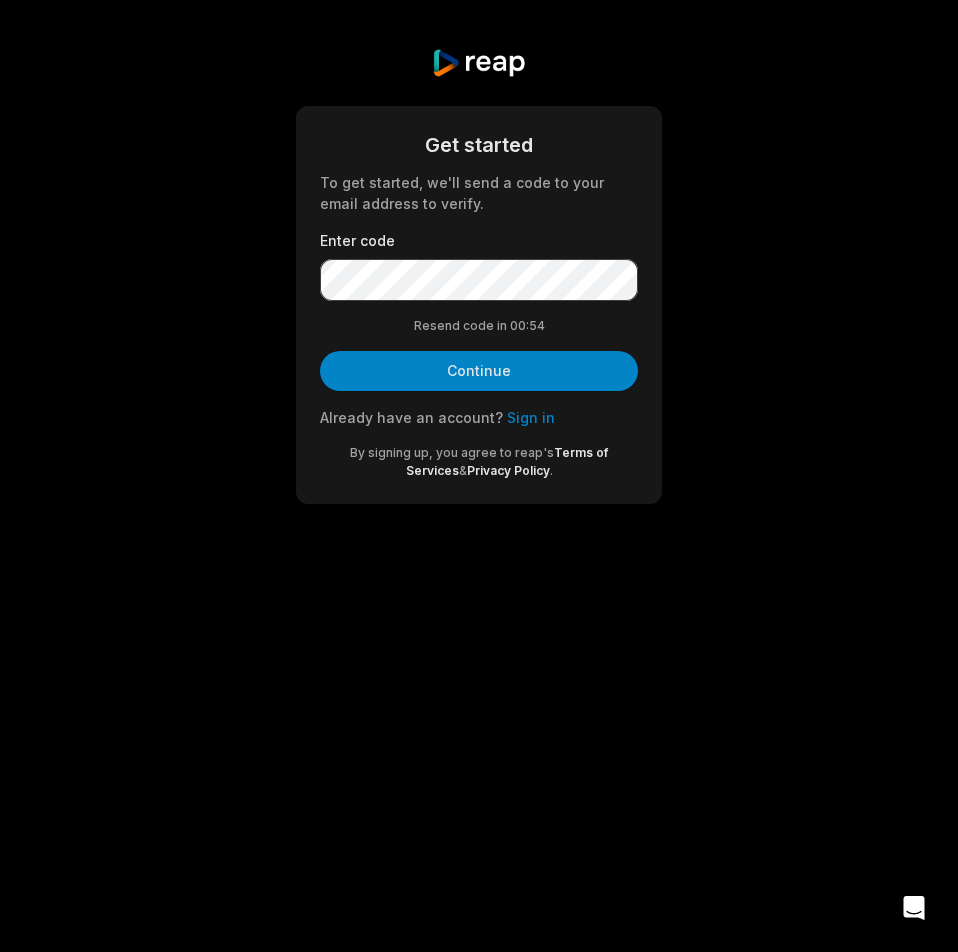 scroll, scrollTop: 0, scrollLeft: 0, axis: both 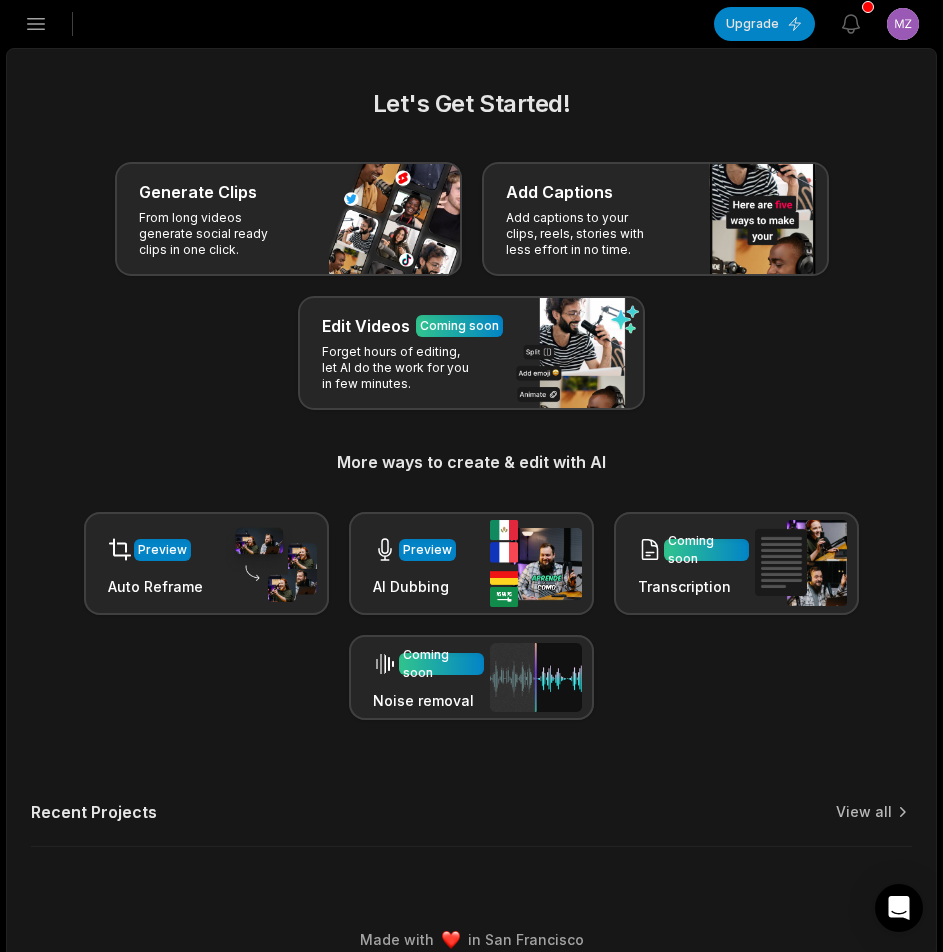 click 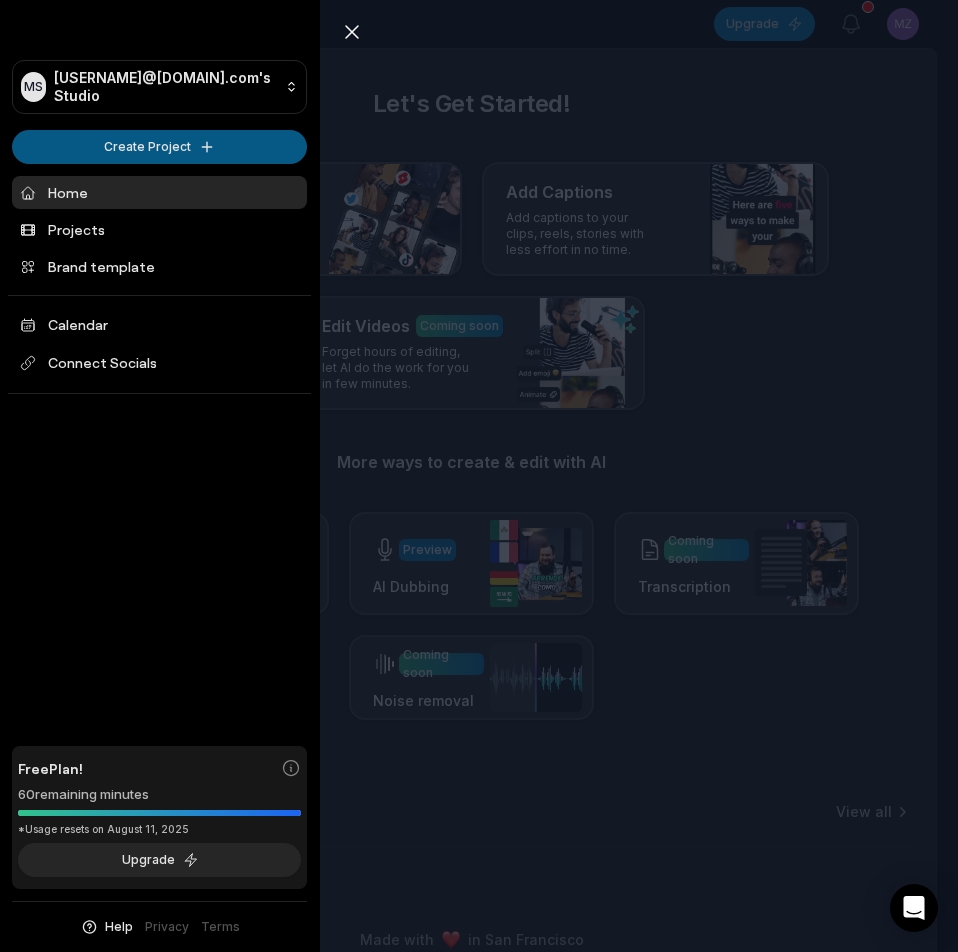 click on "MS Mziyrj@telegmail.com's Studio Create Project Home Projects Brand template Calendar Connect Socials Free  Plan! 60  remaining minutes *Usage resets on August 11, 2025 Upgrade Help Privacy Terms Open sidebar Upgrade View notifications Open user menu   Let's Get Started! Generate Clips From long videos generate social ready clips in one click. Add Captions Add captions to your clips, reels, stories with less effort in no time. Edit Videos Coming soon Forget hours of editing, let AI do the work for you in few minutes. More ways to create & edit with AI Preview Auto Reframe Preview AI Dubbing Coming soon Transcription Coming soon Noise removal Recent Projects View all Made with   in San Francisco
Close sidebar MS Mziyrj@telegmail.com's Studio Create Project Home Projects Brand template Calendar Connect Socials Free  Plan! 60  remaining minutes *Usage resets on August 11, 2025 Upgrade Help Privacy Terms" at bounding box center [479, 476] 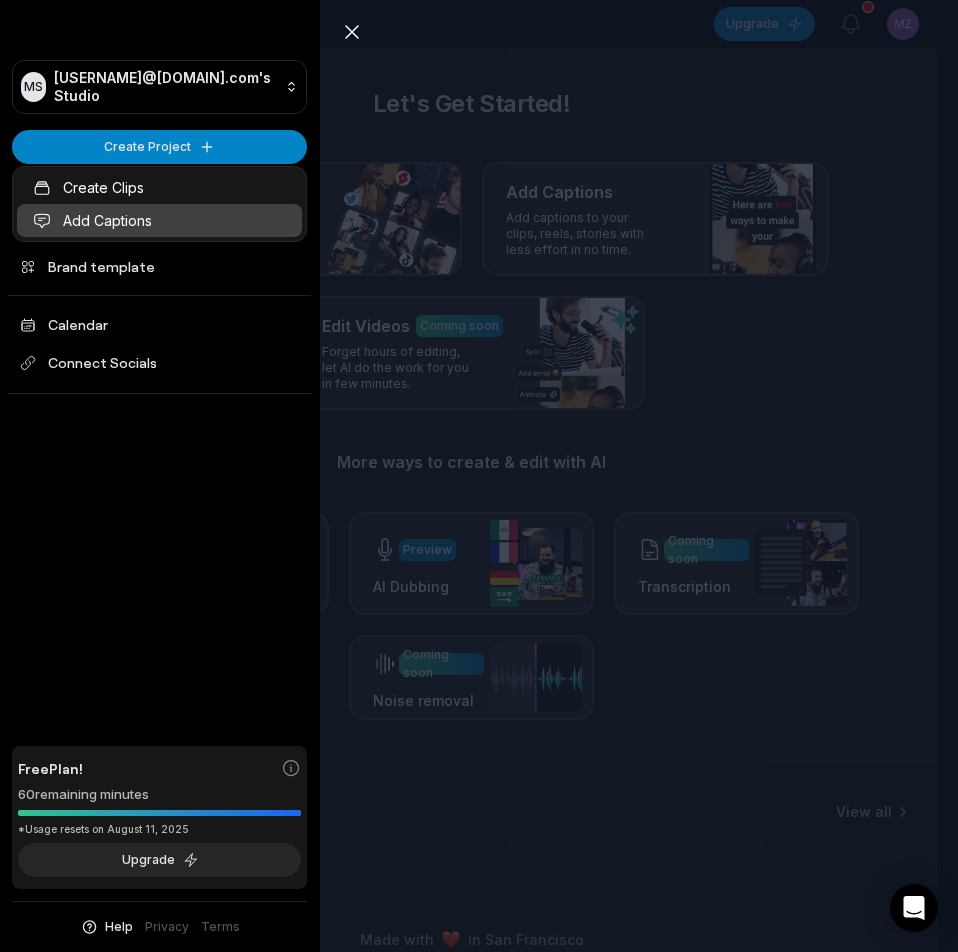 click on "Add Captions" at bounding box center (159, 220) 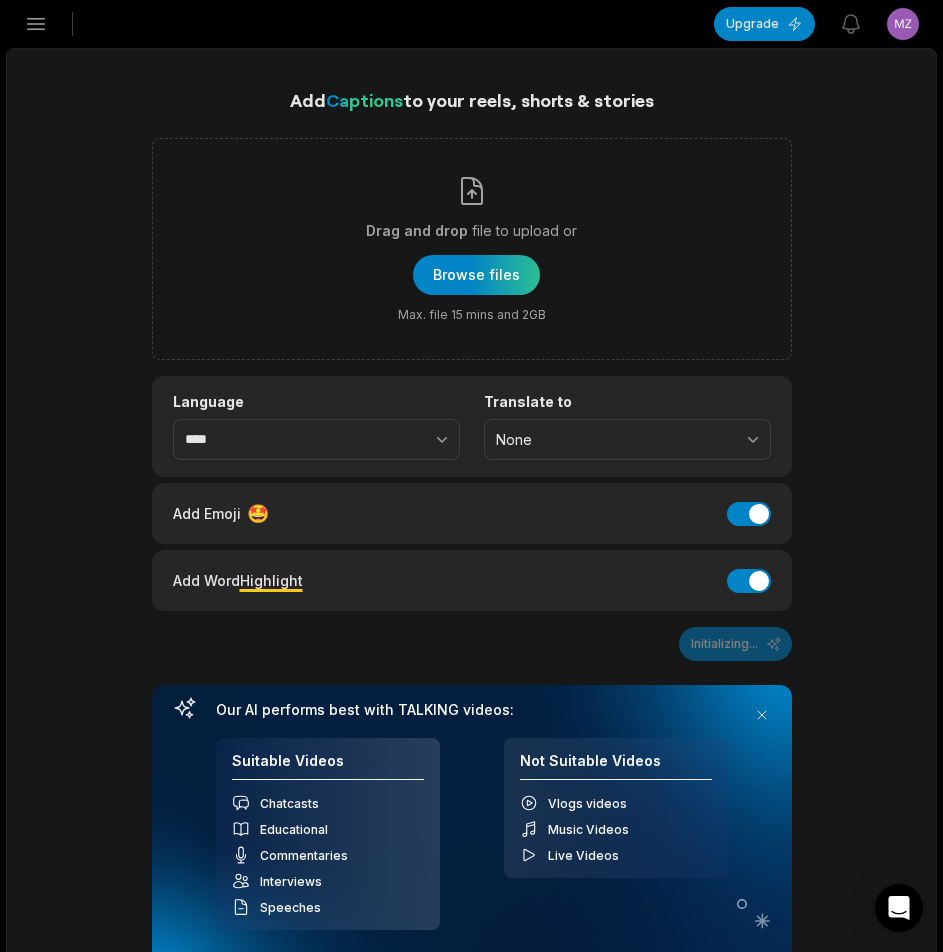 scroll, scrollTop: 0, scrollLeft: 0, axis: both 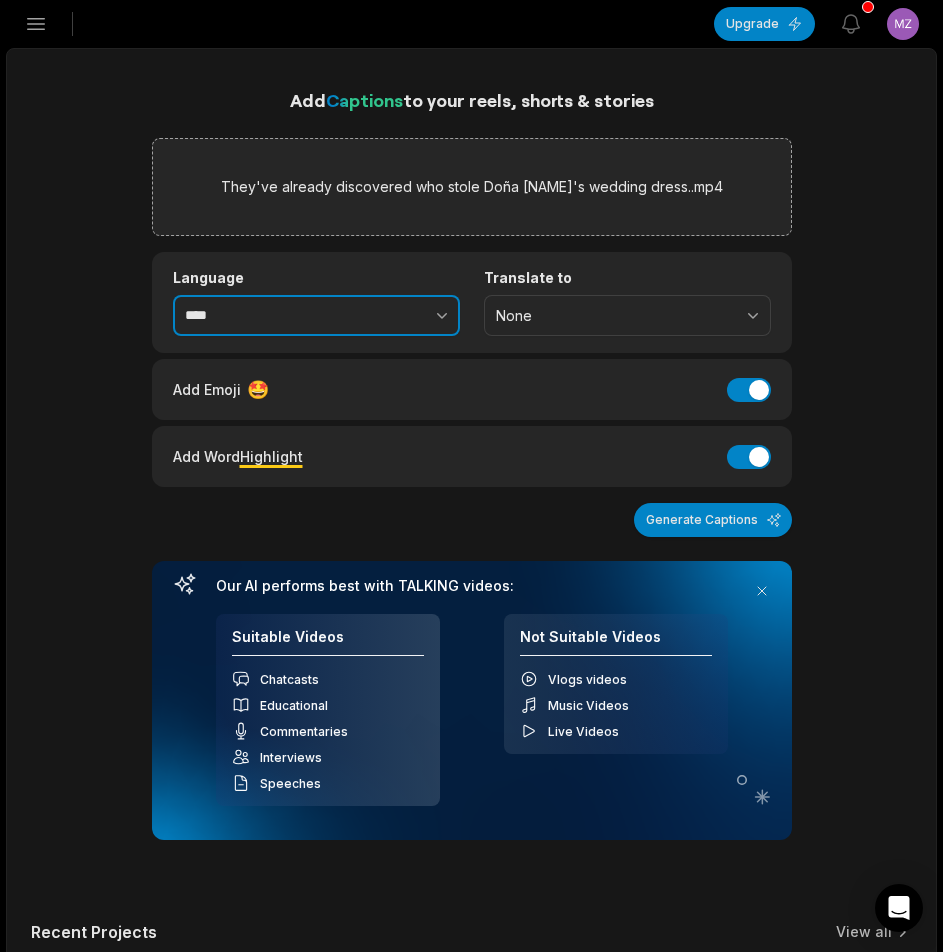 click at bounding box center [398, 316] 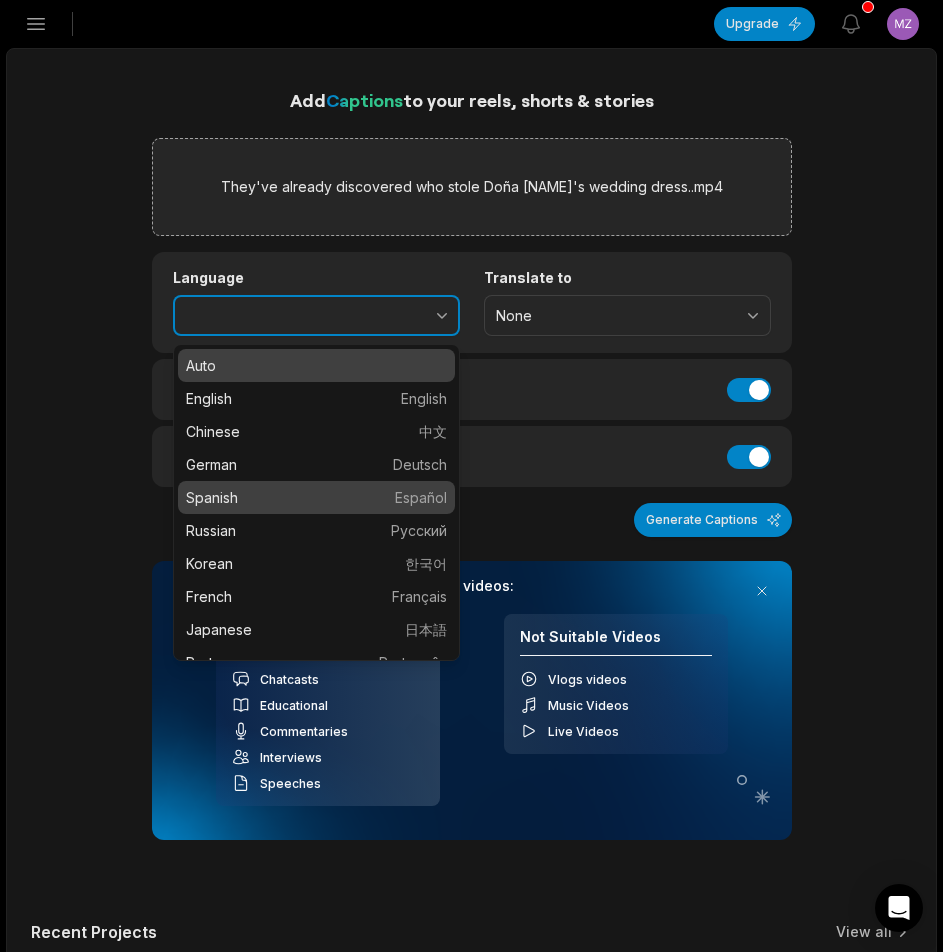 type on "*******" 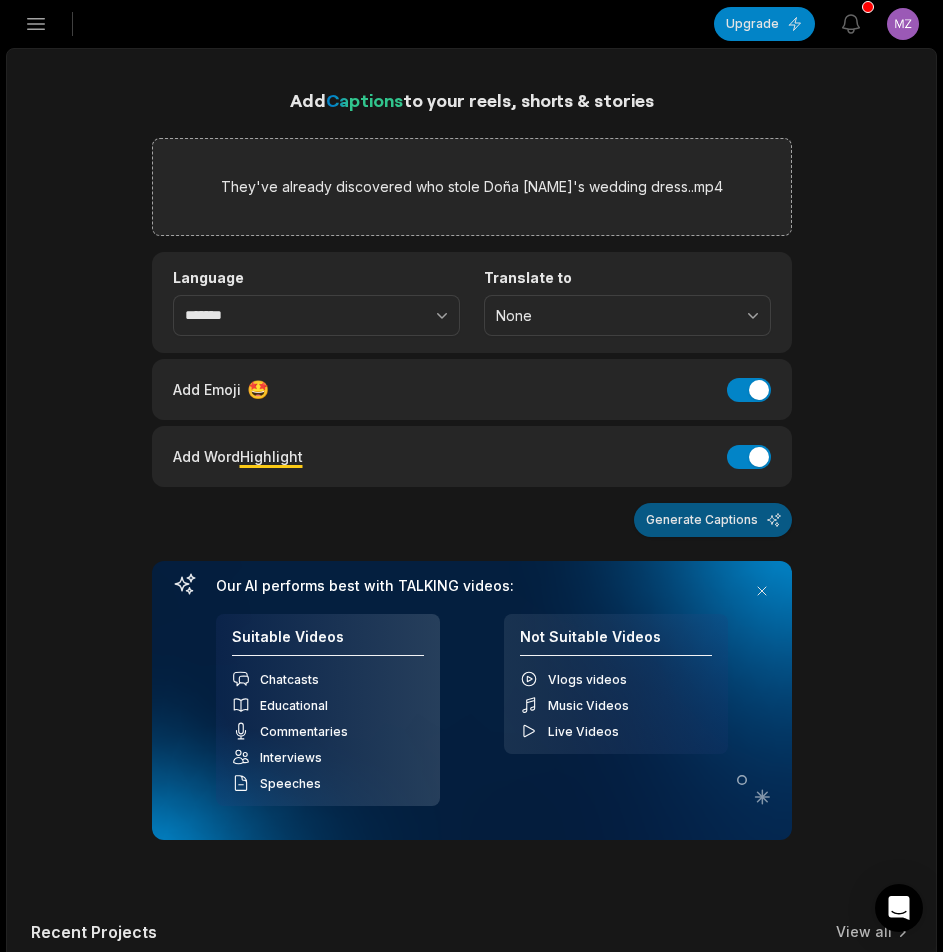 click on "Generate Captions" at bounding box center (713, 520) 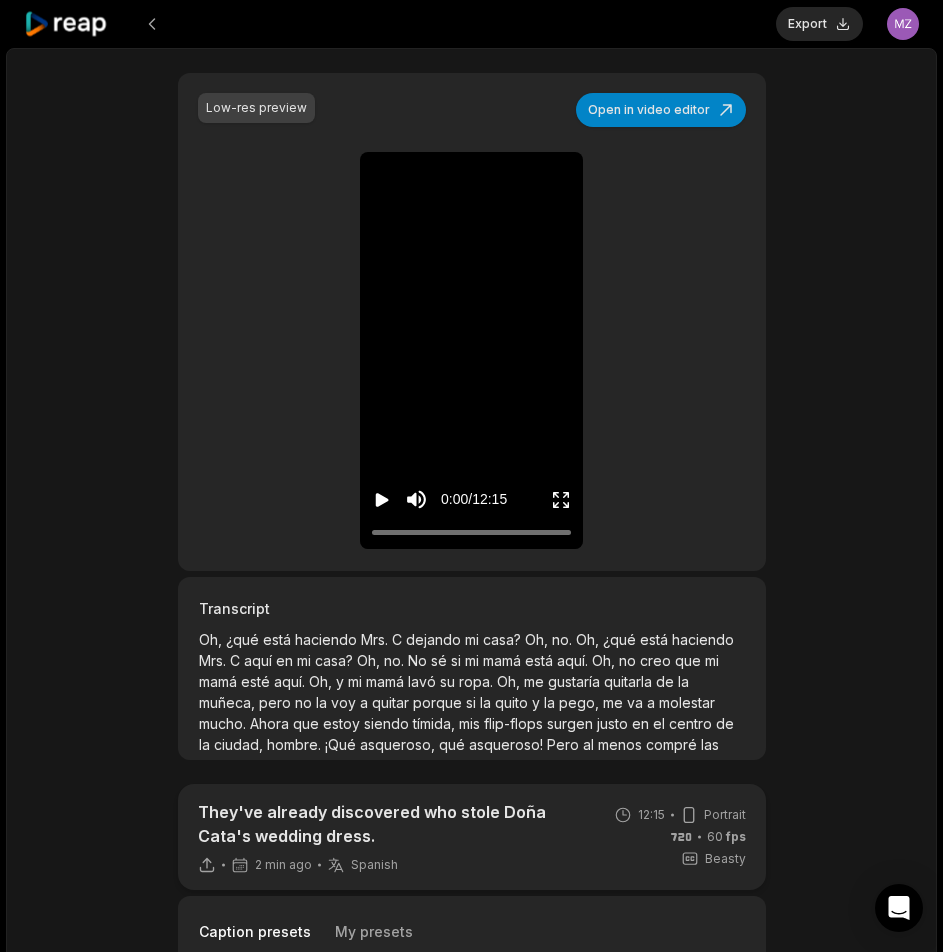 scroll, scrollTop: 300, scrollLeft: 0, axis: vertical 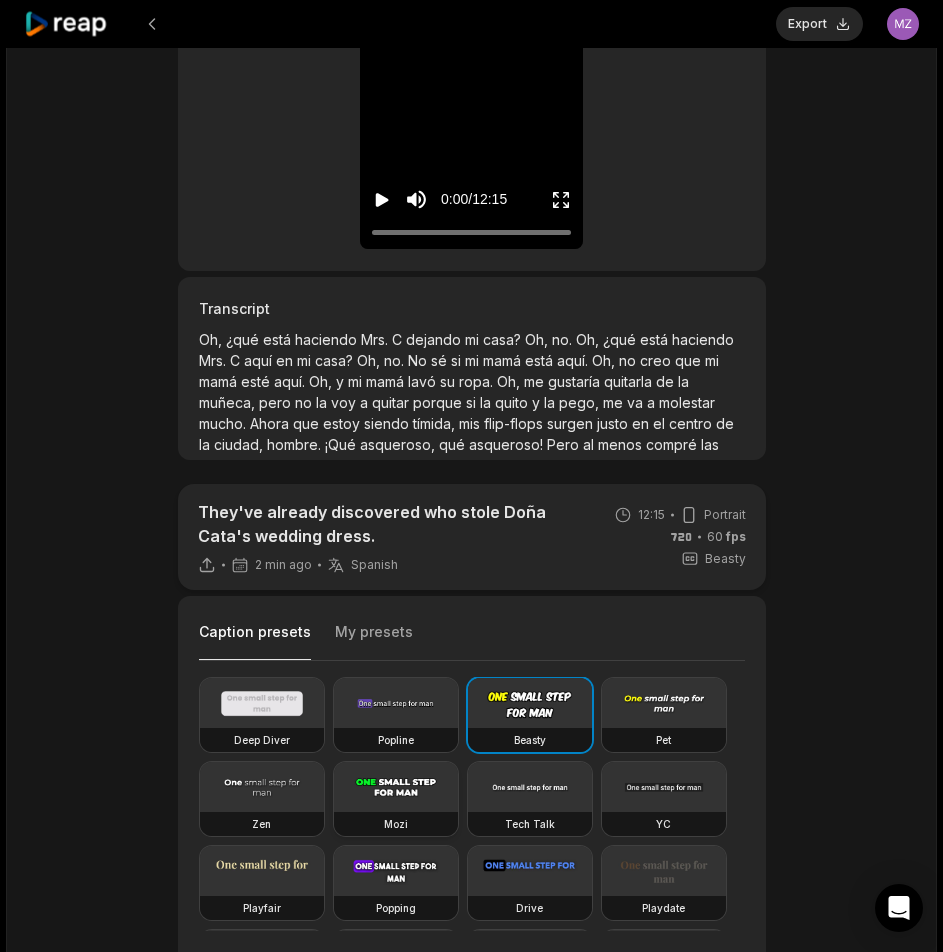 click at bounding box center (396, 787) 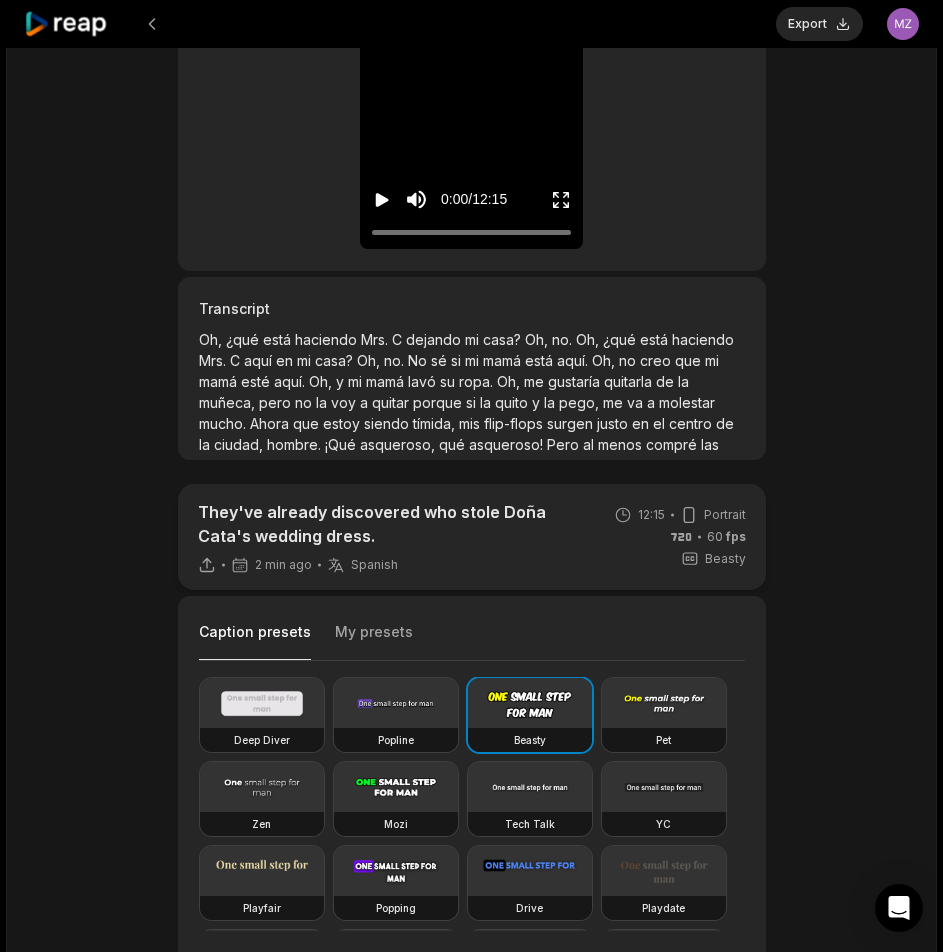 type on "**" 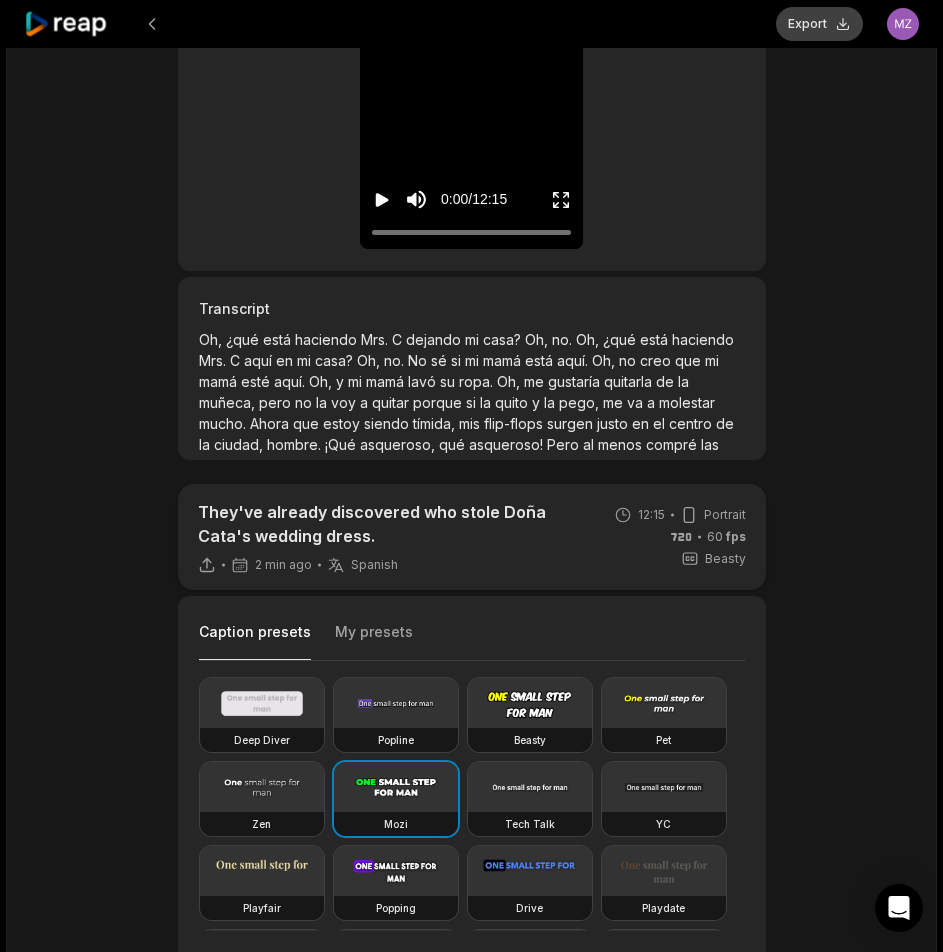 click on "Export" at bounding box center [819, 24] 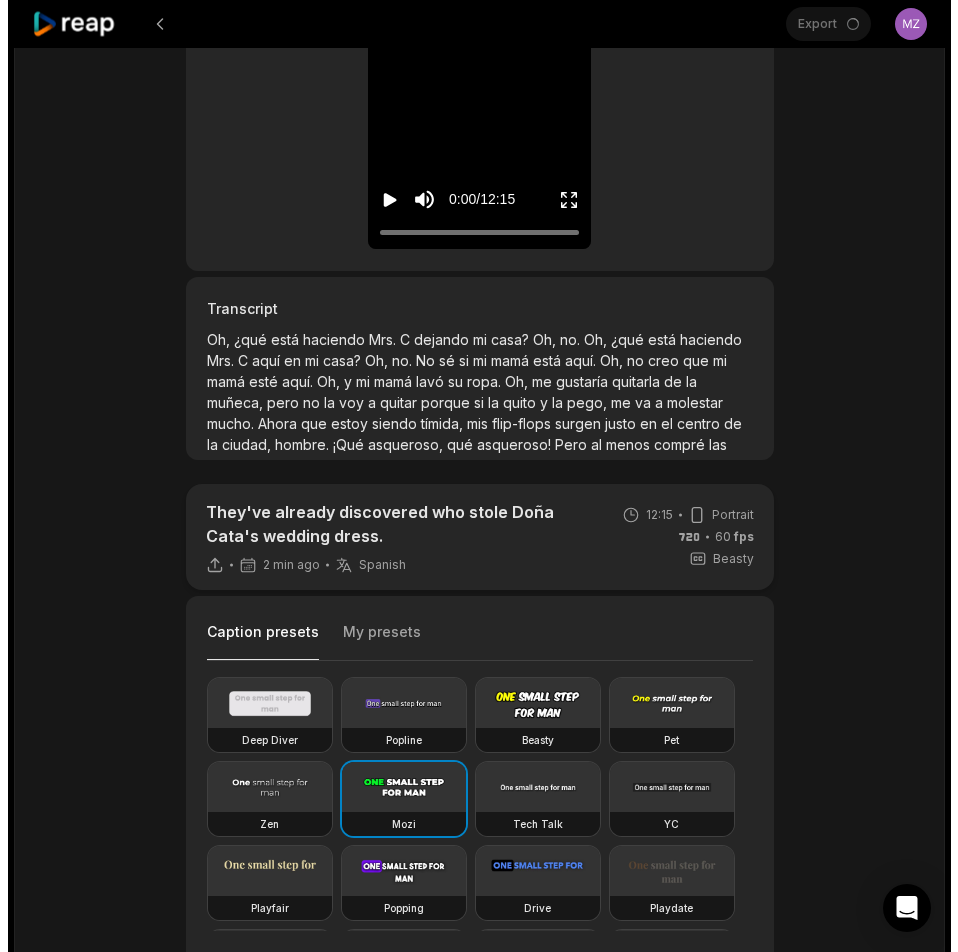 scroll, scrollTop: 0, scrollLeft: 0, axis: both 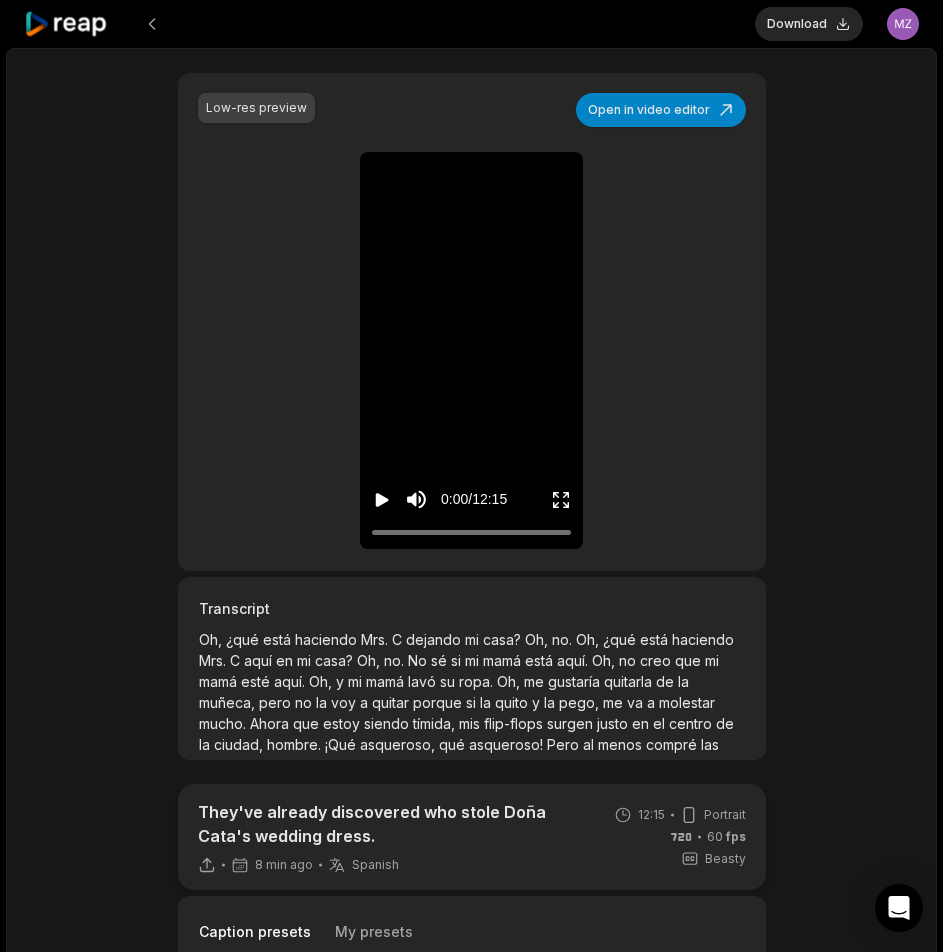 click on "Download" at bounding box center (809, 24) 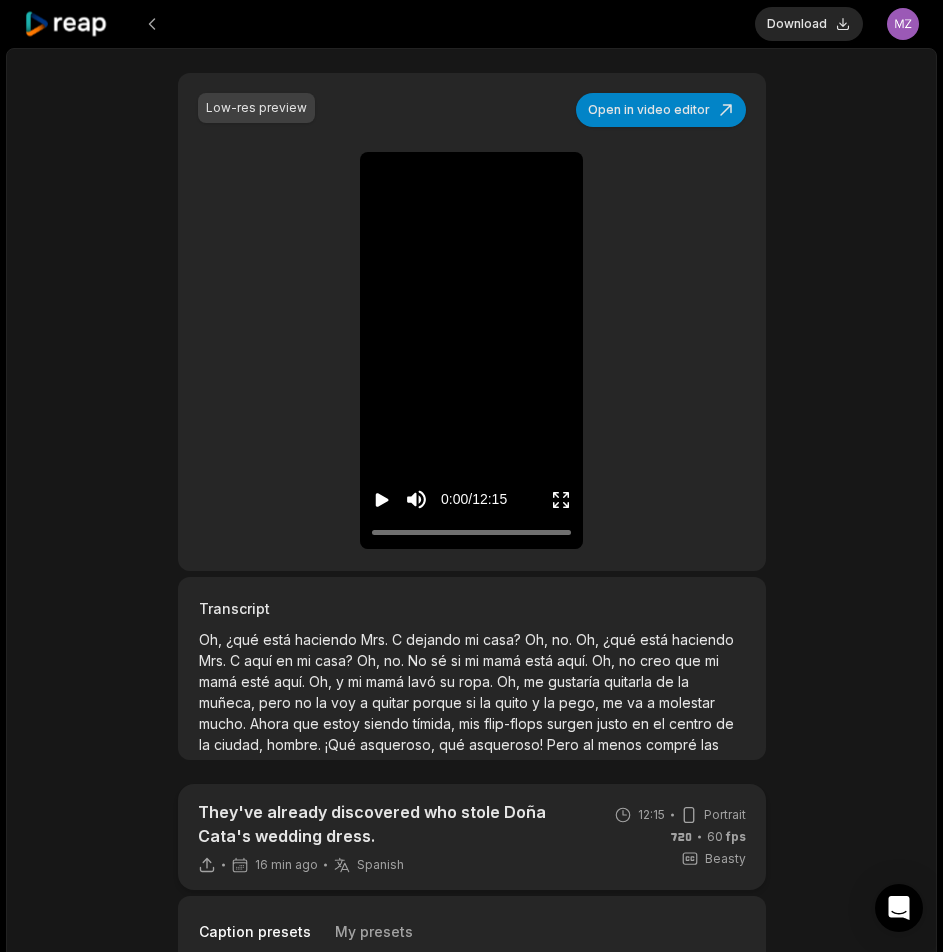 click 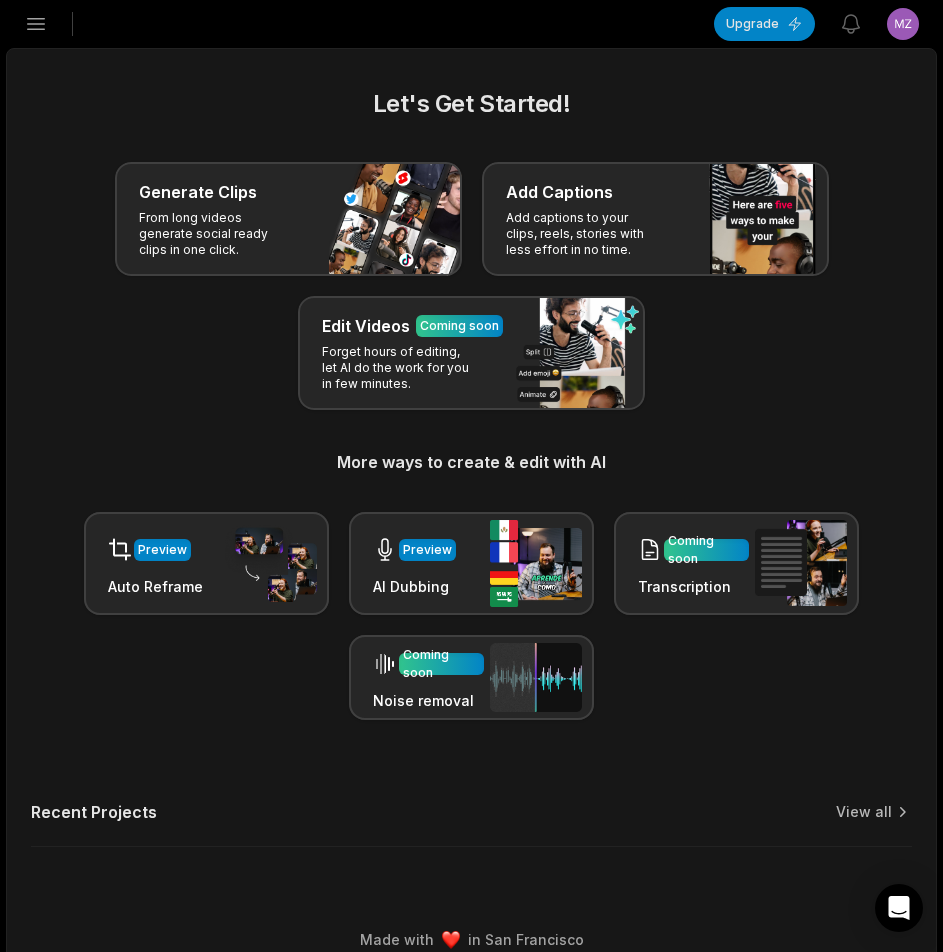 click 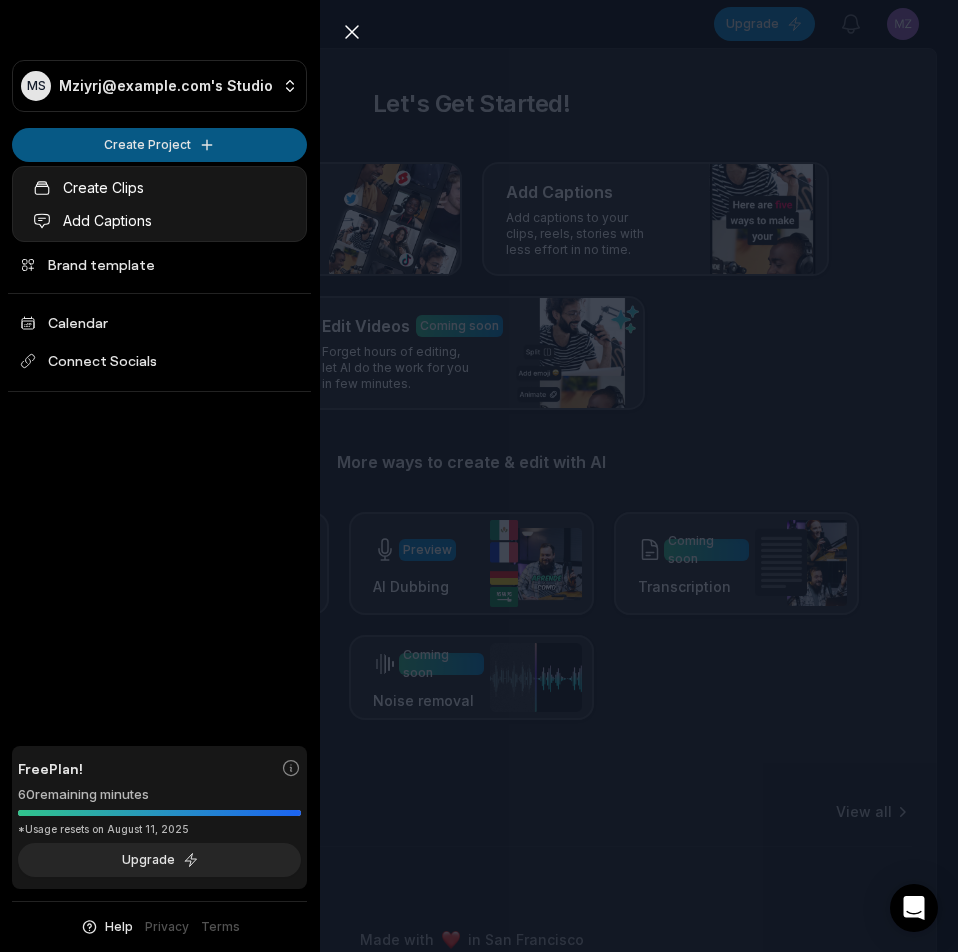 click on "MS Mziyrj@telegmail.com's Studio Create Project Home Projects Brand template Calendar Connect Socials Free  Plan! 60  remaining minutes *Usage resets on August 11, 2025 Upgrade Help Privacy Terms Open sidebar Upgrade View notifications Open user menu   Let's Get Started! Generate Clips From long videos generate social ready clips in one click. Add Captions Add captions to your clips, reels, stories with less effort in no time. Edit Videos Coming soon Forget hours of editing, let AI do the work for you in few minutes. More ways to create & edit with AI Preview Auto Reframe Preview AI Dubbing Coming soon Transcription Coming soon Noise removal Recent Projects View all Made with   in San Francisco
Close sidebar MS Mziyrj@telegmail.com's Studio Create Project Home Projects Brand template Calendar Connect Socials Free  Plan! 60  remaining minutes *Usage resets on August 11, 2025 Upgrade Help Privacy Terms Create Clips Add Captions" at bounding box center (479, 476) 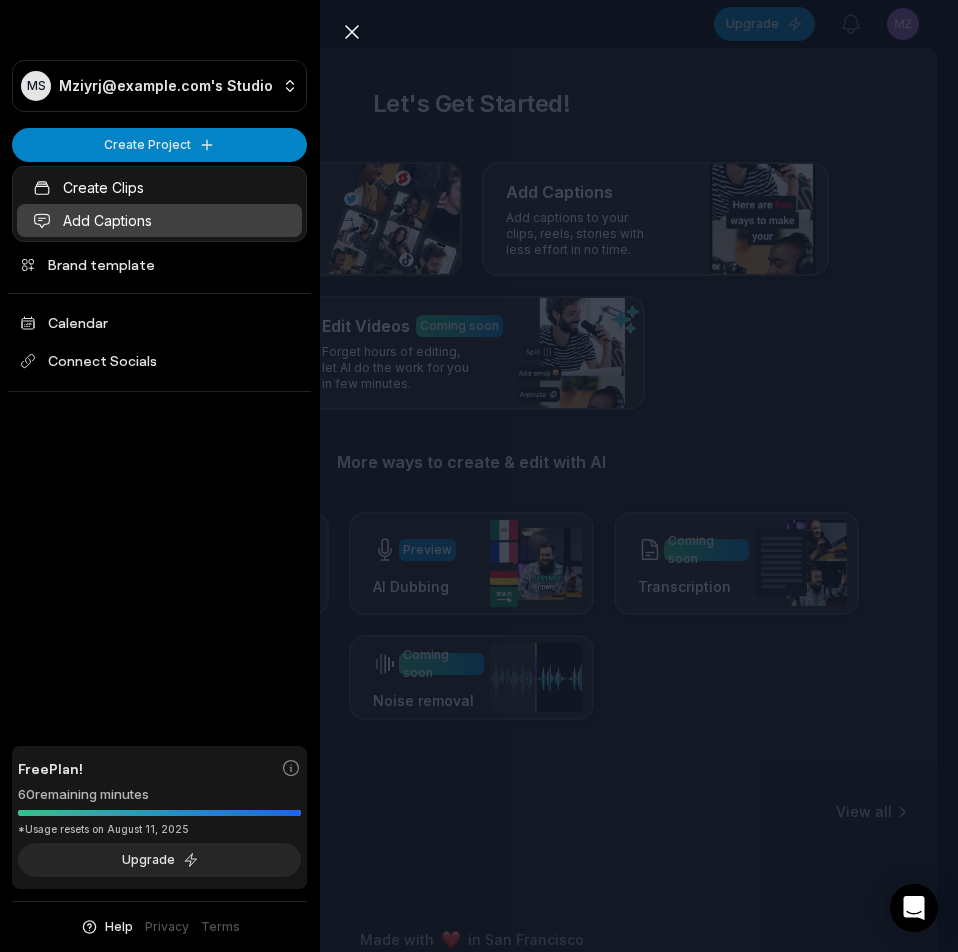 click on "Add Captions" at bounding box center (159, 220) 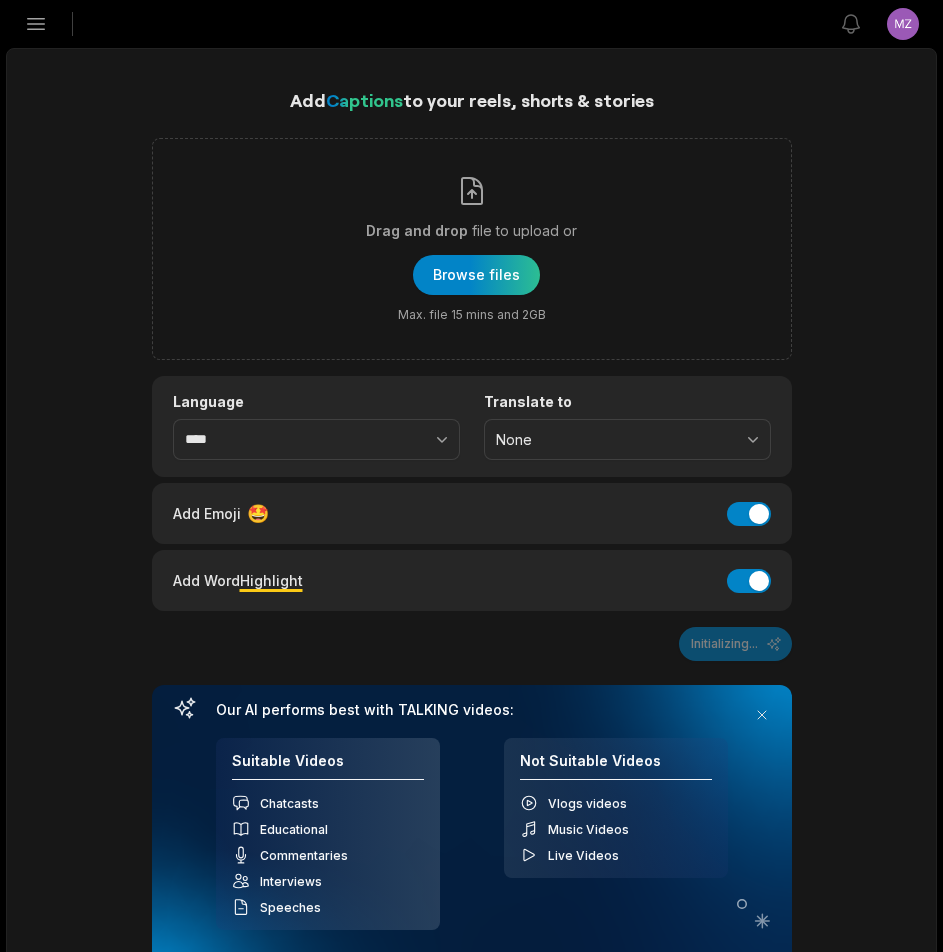 scroll, scrollTop: 0, scrollLeft: 0, axis: both 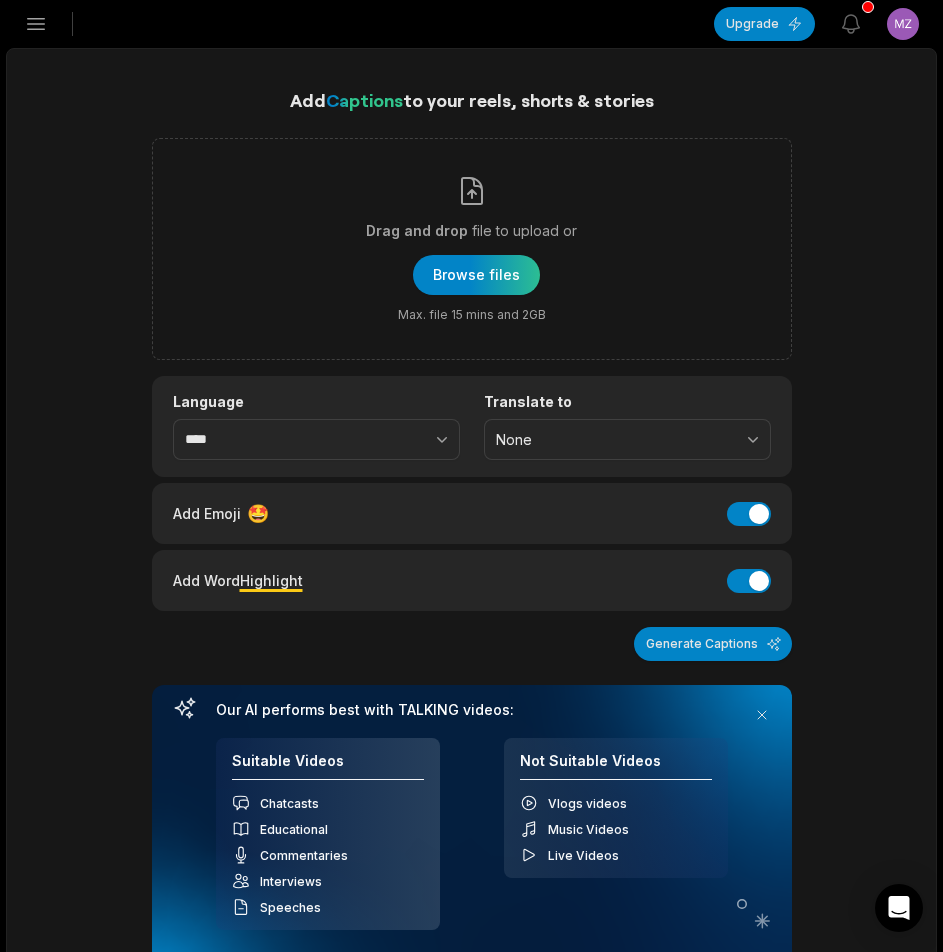 click on "Add  Captions  to your reels, shorts & stories Drag and drop file to upload or Browse files Max. file 15 mins and 2GB Language **** Translate to None Add Emoji 🤩 Add Emoji Add Word  Highlight Add Word Highlight Generate Captions Our AI performs best with TALKING videos: Suitable Videos Chatcasts Educational  Commentaries  Interviews  Speeches Not Suitable Videos Vlogs videos Music Videos Live Videos Recent Projects View all Caption 12:15 They've already discovered who stole Doña Cata's wedding dress. Open options 17 minutes ago" at bounding box center (471, 731) 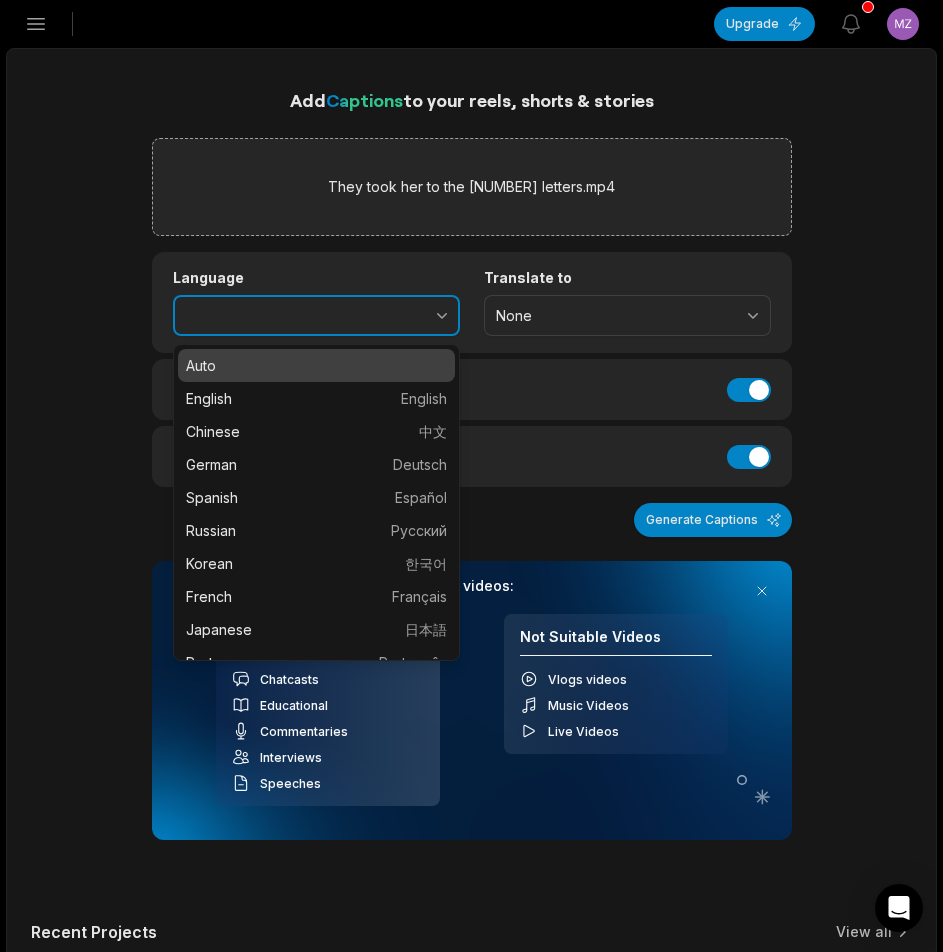 click 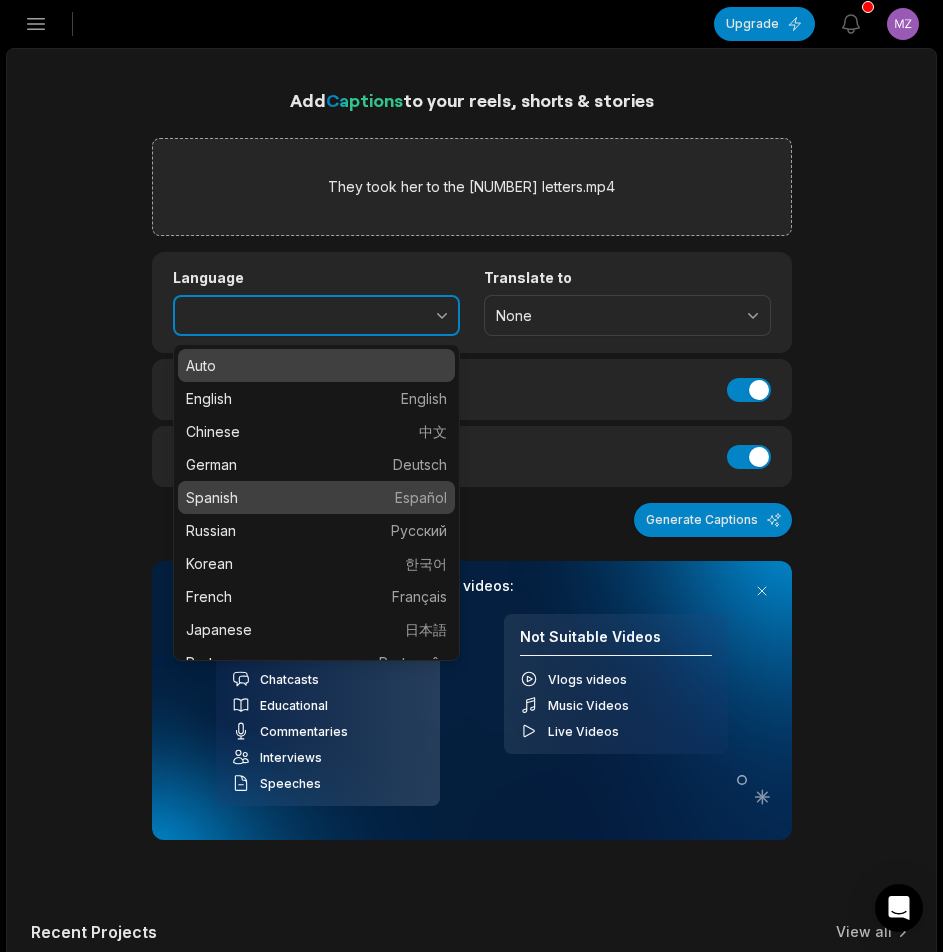 type on "*******" 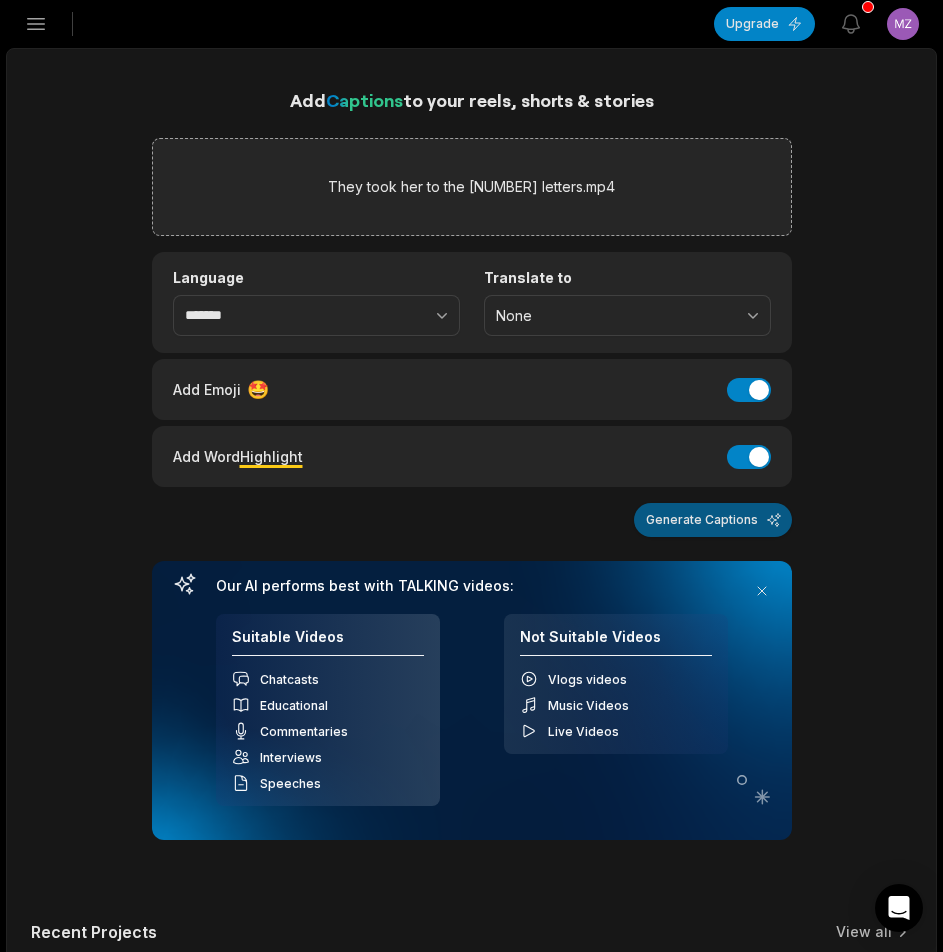 click on "Generate Captions" at bounding box center (713, 520) 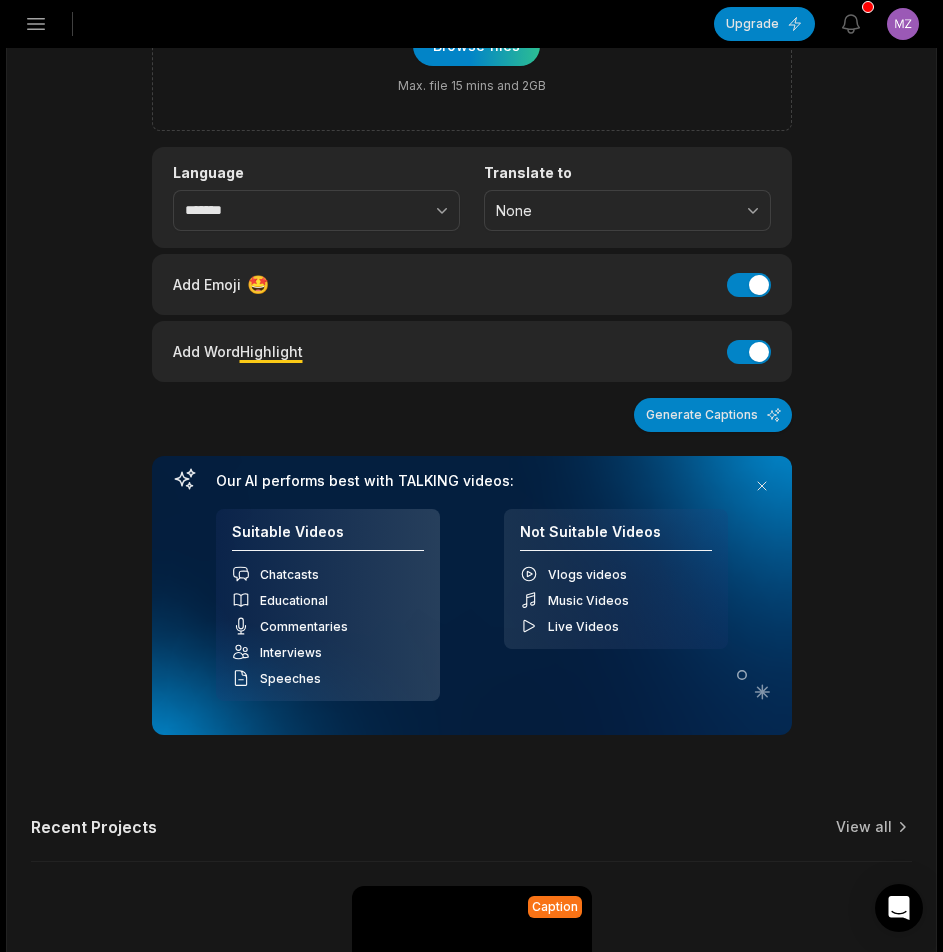 scroll, scrollTop: 0, scrollLeft: 0, axis: both 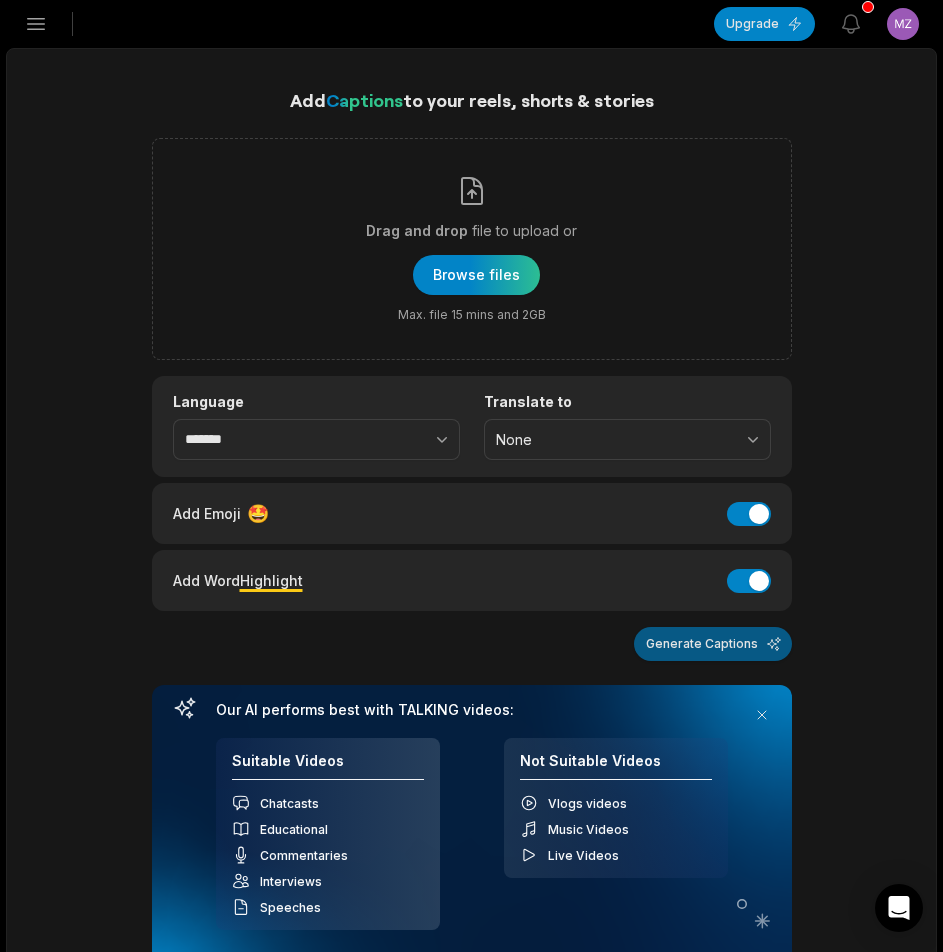 click on "Generate Captions" at bounding box center [713, 644] 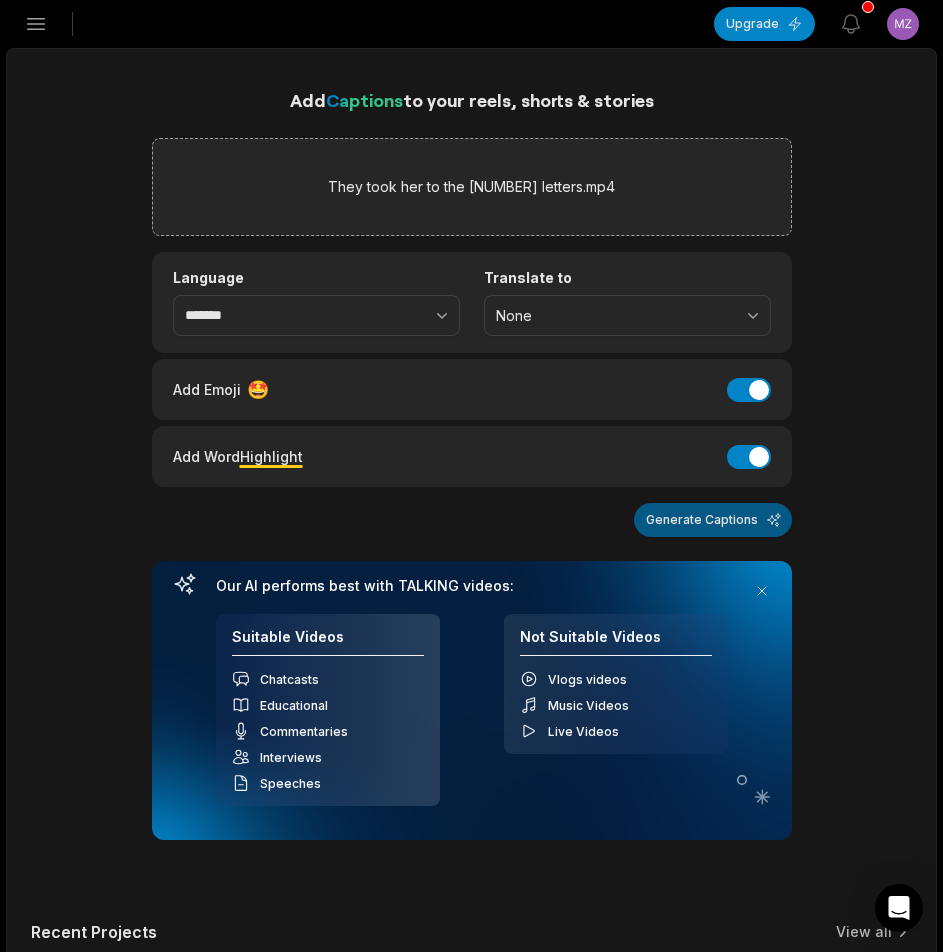 click on "Generate Captions" at bounding box center (713, 520) 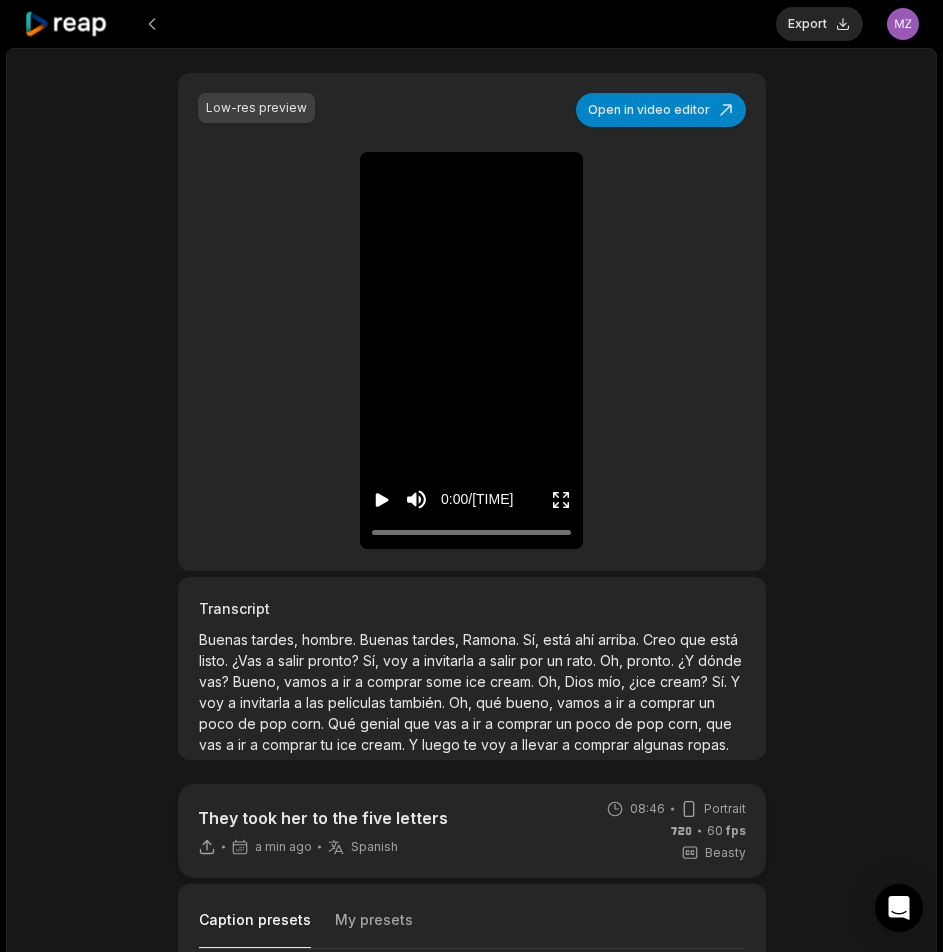 scroll, scrollTop: 300, scrollLeft: 0, axis: vertical 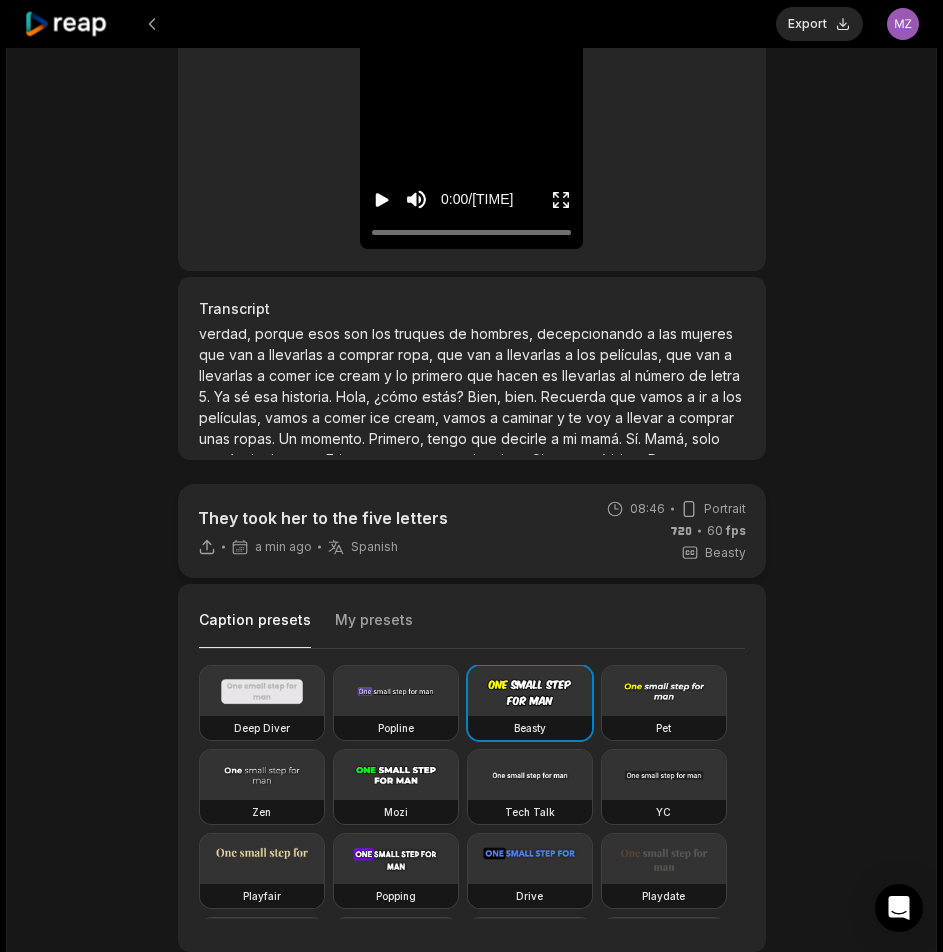 drag, startPoint x: 407, startPoint y: 781, endPoint x: 455, endPoint y: 769, distance: 49.47727 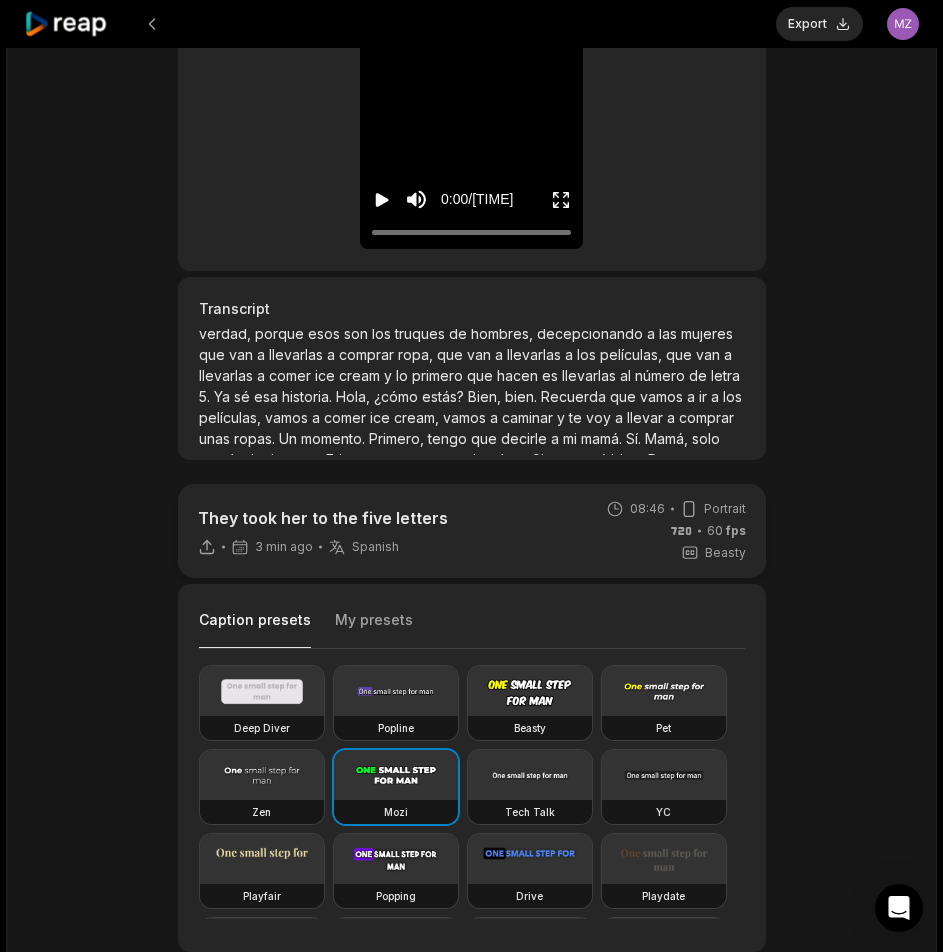 scroll, scrollTop: 0, scrollLeft: 0, axis: both 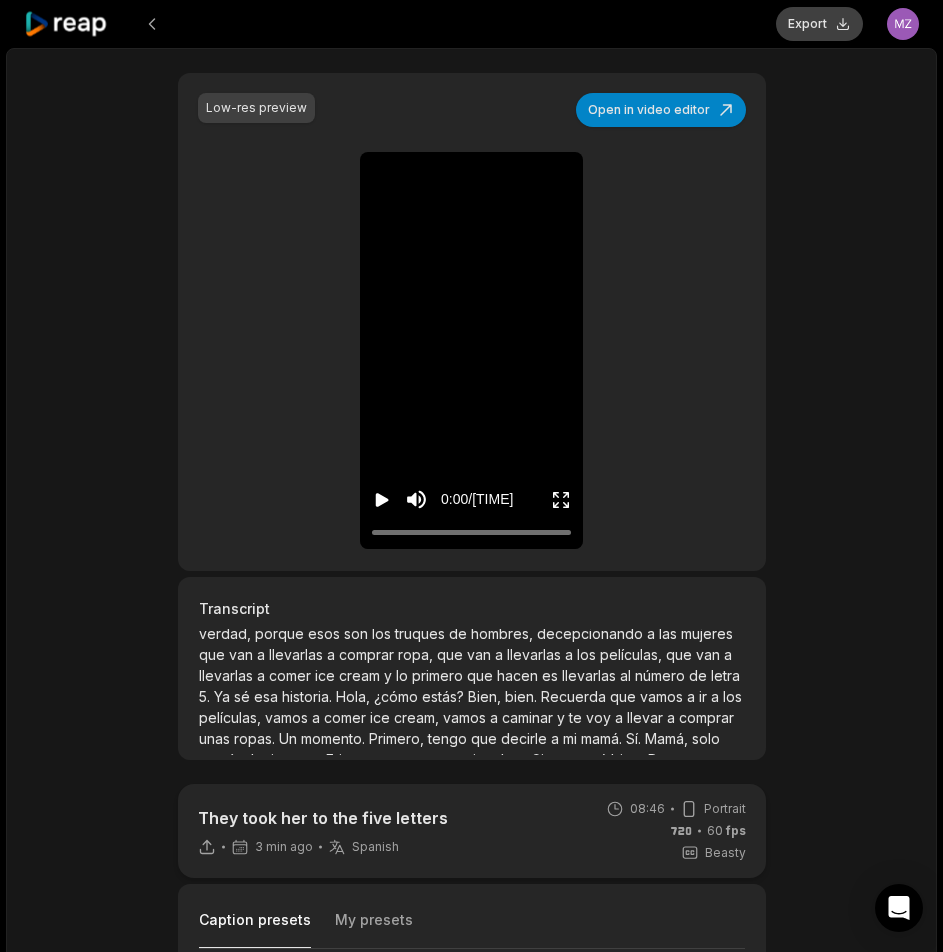click on "Export" at bounding box center [819, 24] 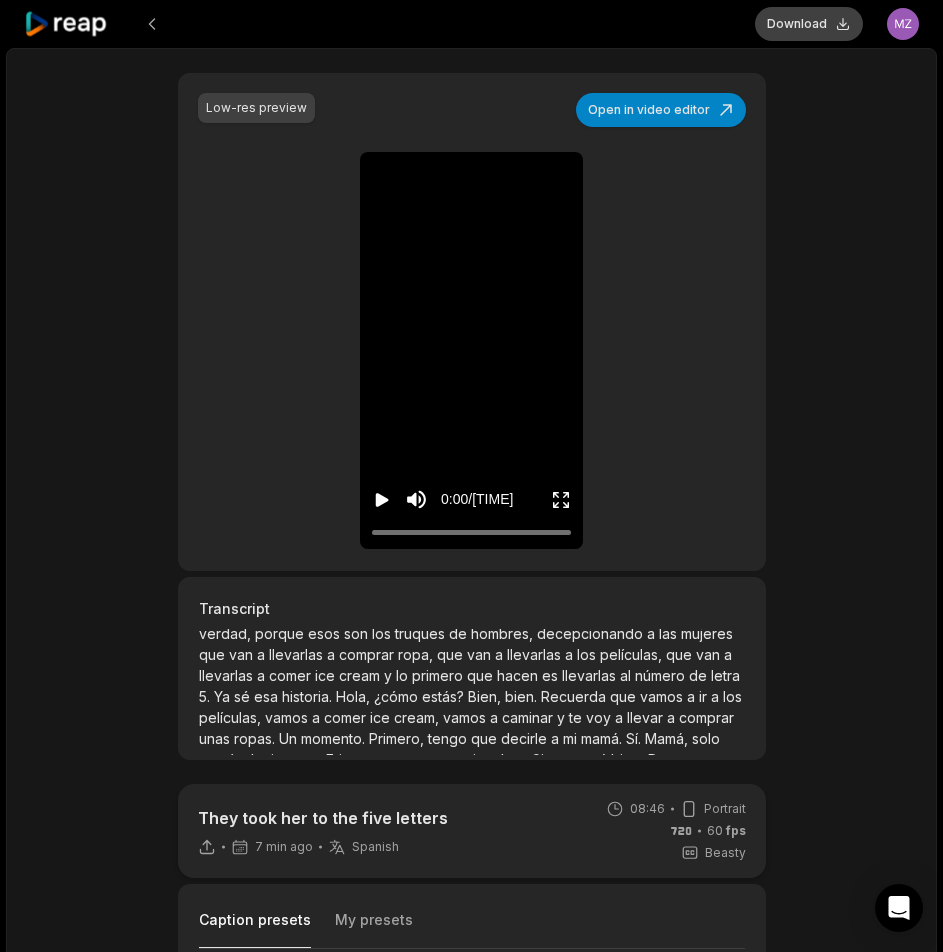 click on "Download" at bounding box center (809, 24) 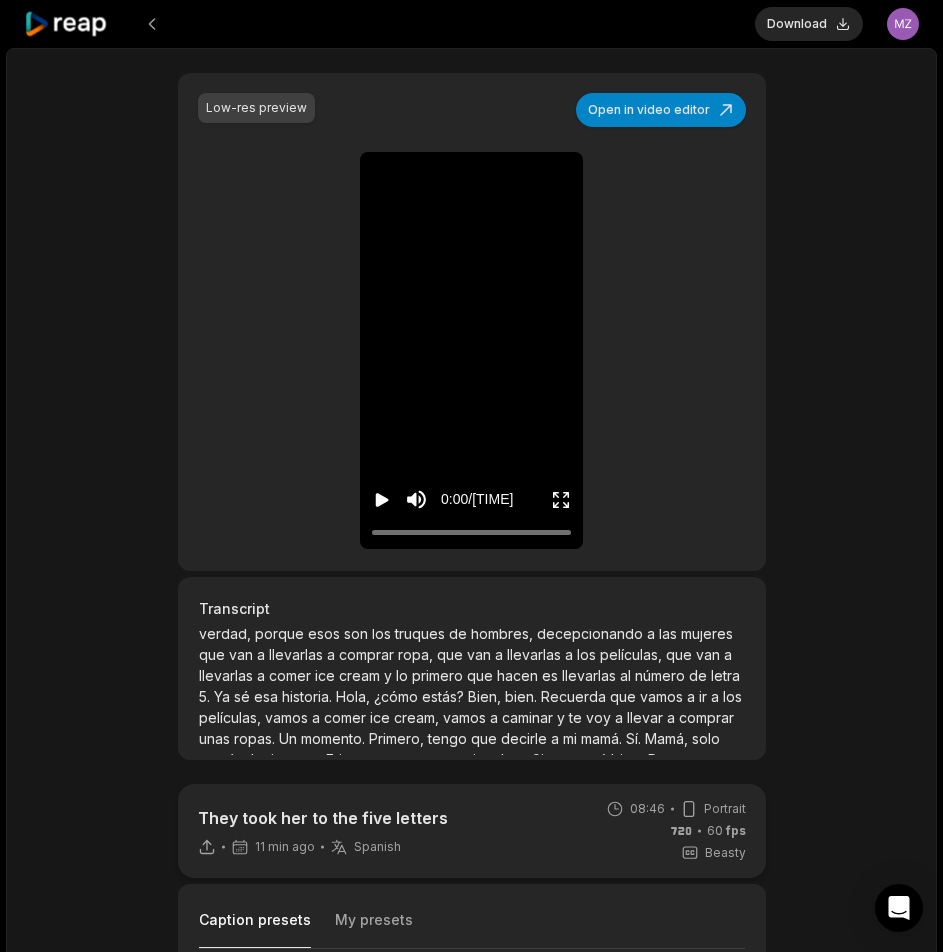 click on "They took her to the [NUMBER] letters [TIME] Spanish es [TIME] Portrait [NUMBER]   fps Beasty Caption presets My presets Deep Diver Popline Beasty Pet Zen Mozi Tech Talk YC Playfair Popping Drive Playdate Galaxy Turban Flipper Spell Youshaei Pod P Noah Phantom Color #ffffffff Size ** Caption position Top Middle Bottom Add Emoji 🤩 Add Emoji Add Word  Highlight Add Word Highlight Publish Save draft Low-res preview Open in video editor Buenas Buenas  tardes, tardes,  hombre hombre Buenas Buenas  tardes, tardes,  [FIRST] [FIRST] Sí, Sí,  está está  ahí ahí  arriba arriba Creo Creo  que que  está está  listo listo ¿Vas ¿Vas  a a  salir salir  pronto? pronto? Sí, Sí,  voy voy  a a  invitarla invitarla  a a  salir salir  por por  un un  rato rato Oh, Oh,  pronto pronto ¿Y ¿Y  dónde dónde  vas? vas? Bueno, Bueno,  vamos vamos  a a  ir ir  a a  comprar comprar some some  ice ice  cream cream Oh, Oh,  Dios Dios  mío, mío,  ¿ice ¿ice  cream? Y" at bounding box center (471, 809) 